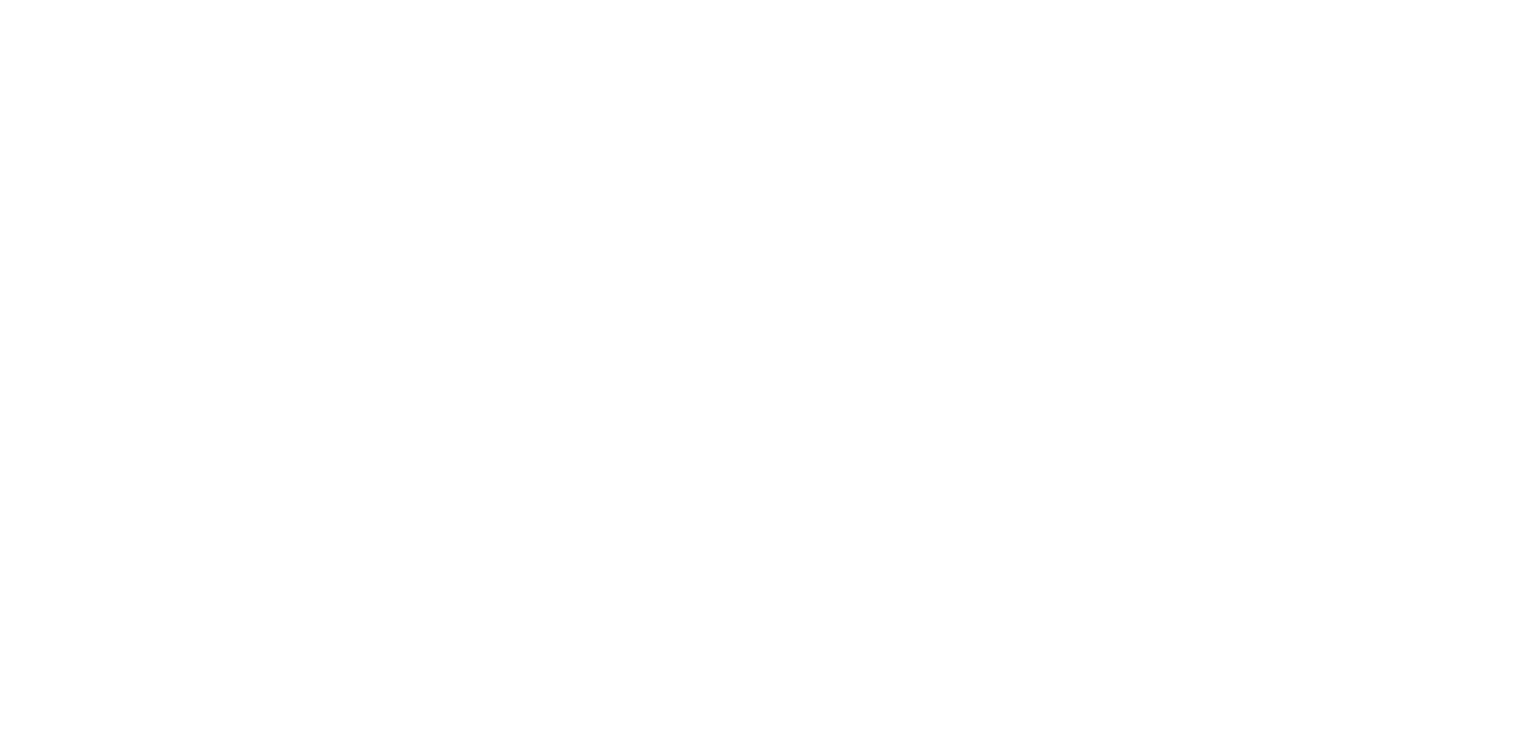 scroll, scrollTop: 0, scrollLeft: 0, axis: both 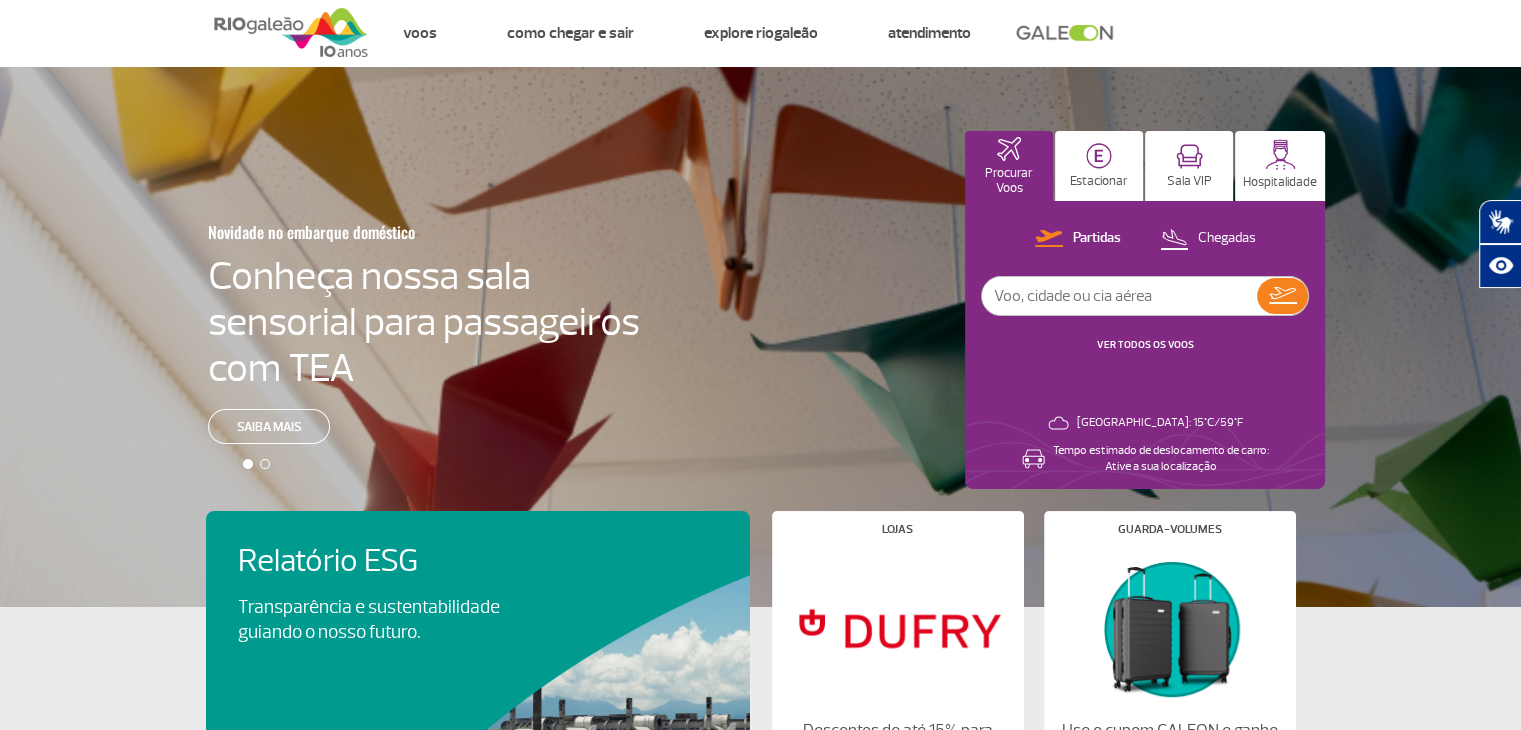 click at bounding box center (1119, 296) 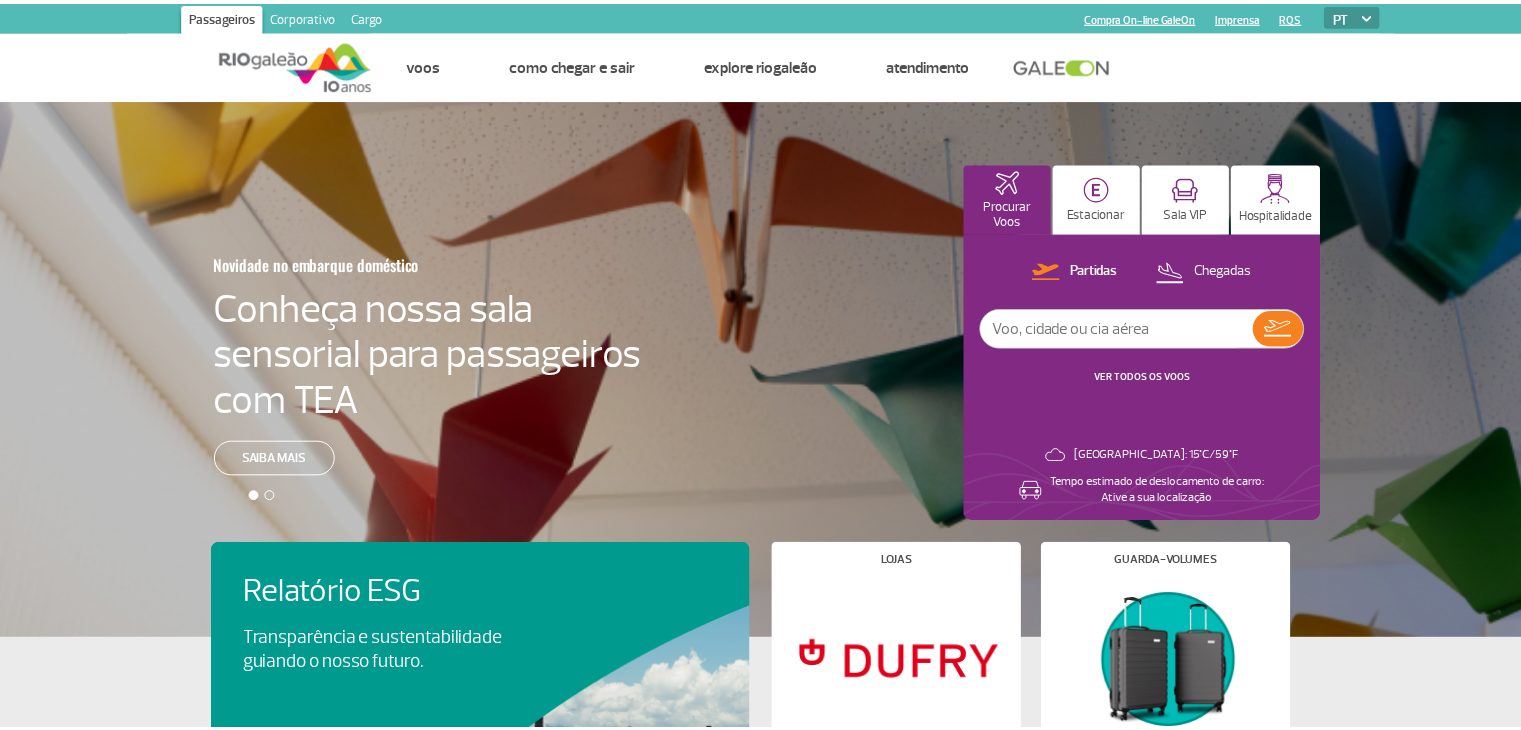 scroll, scrollTop: 0, scrollLeft: 0, axis: both 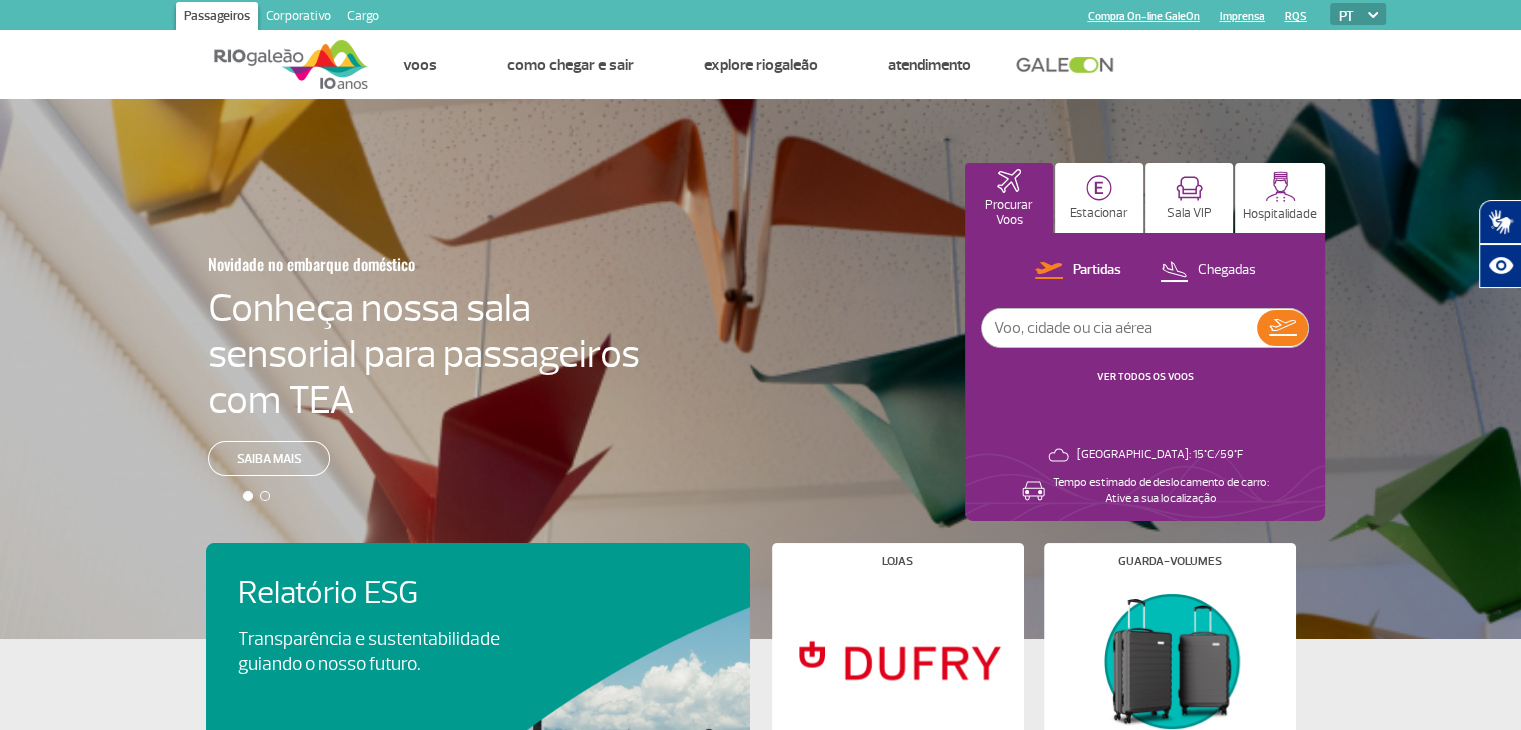 paste on "1680" 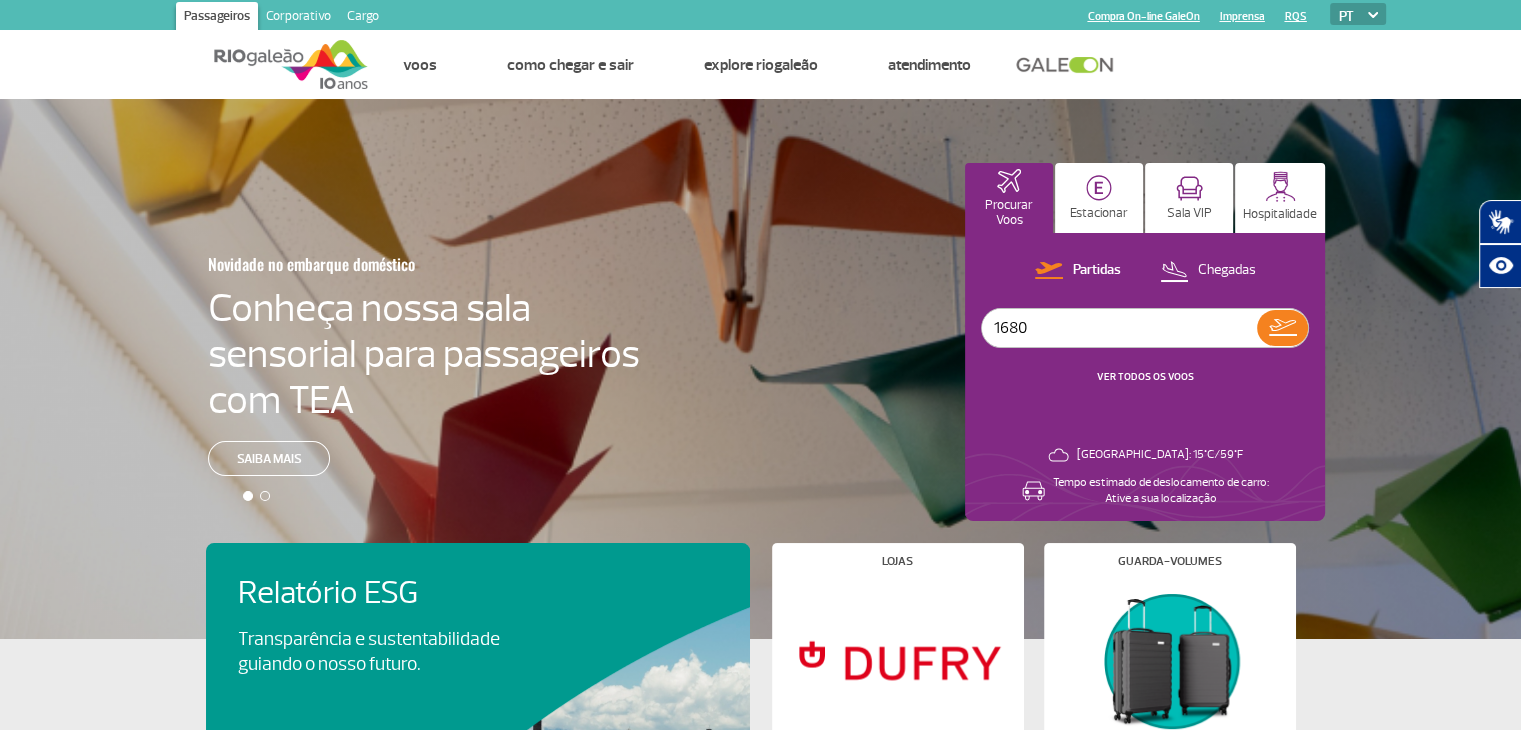 click on "1680" at bounding box center (1119, 328) 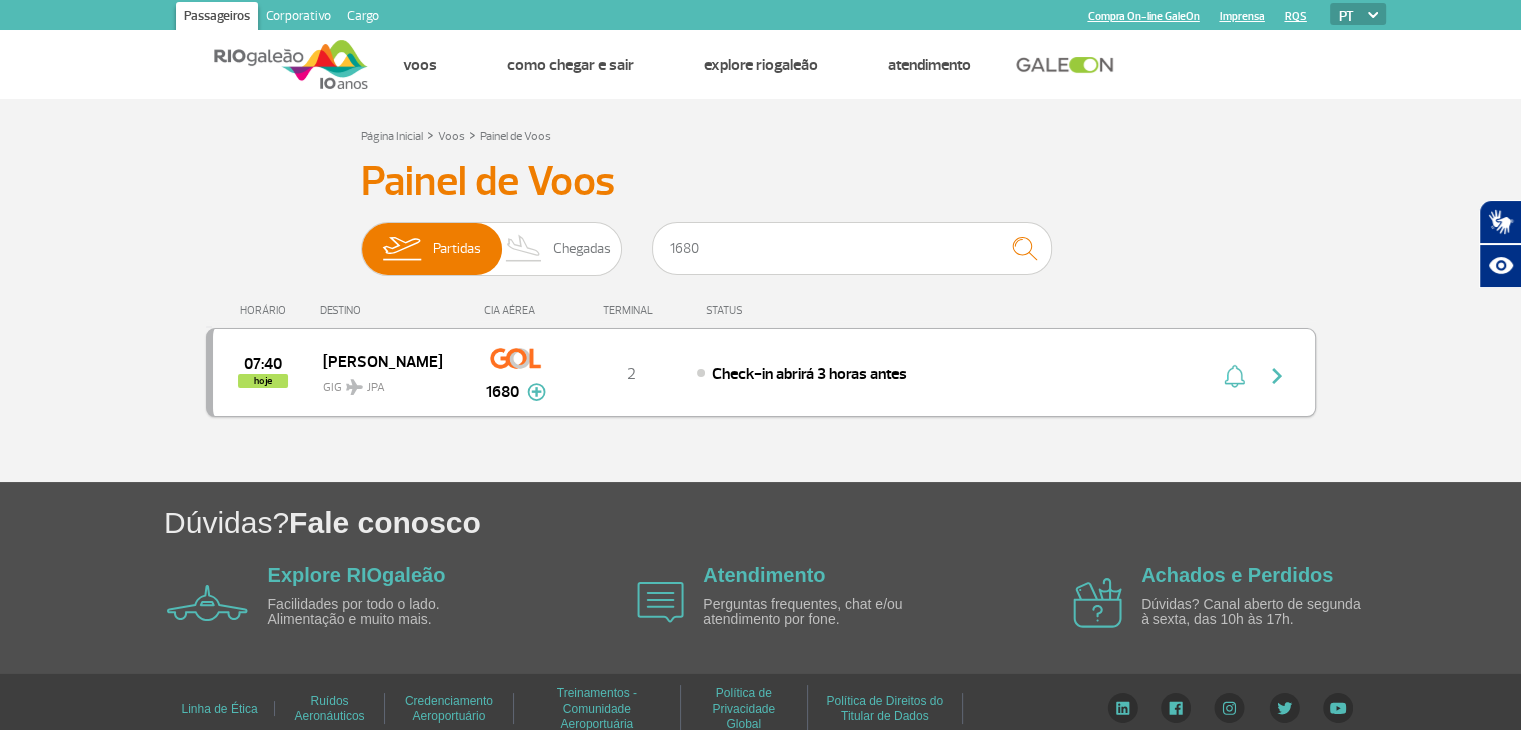 click on "07:40 hoje João Pessoa GIG  JPA 1680 2  Check-in abrirá 3 horas antes  Parcerias:  Air France   2058   Azul Linhas Aéreas   3041   COPA Airlines   3660   Emirates Airlines   3713   TAP Portugal   5752   Aerolineas Argentinas   7558" at bounding box center [761, 372] 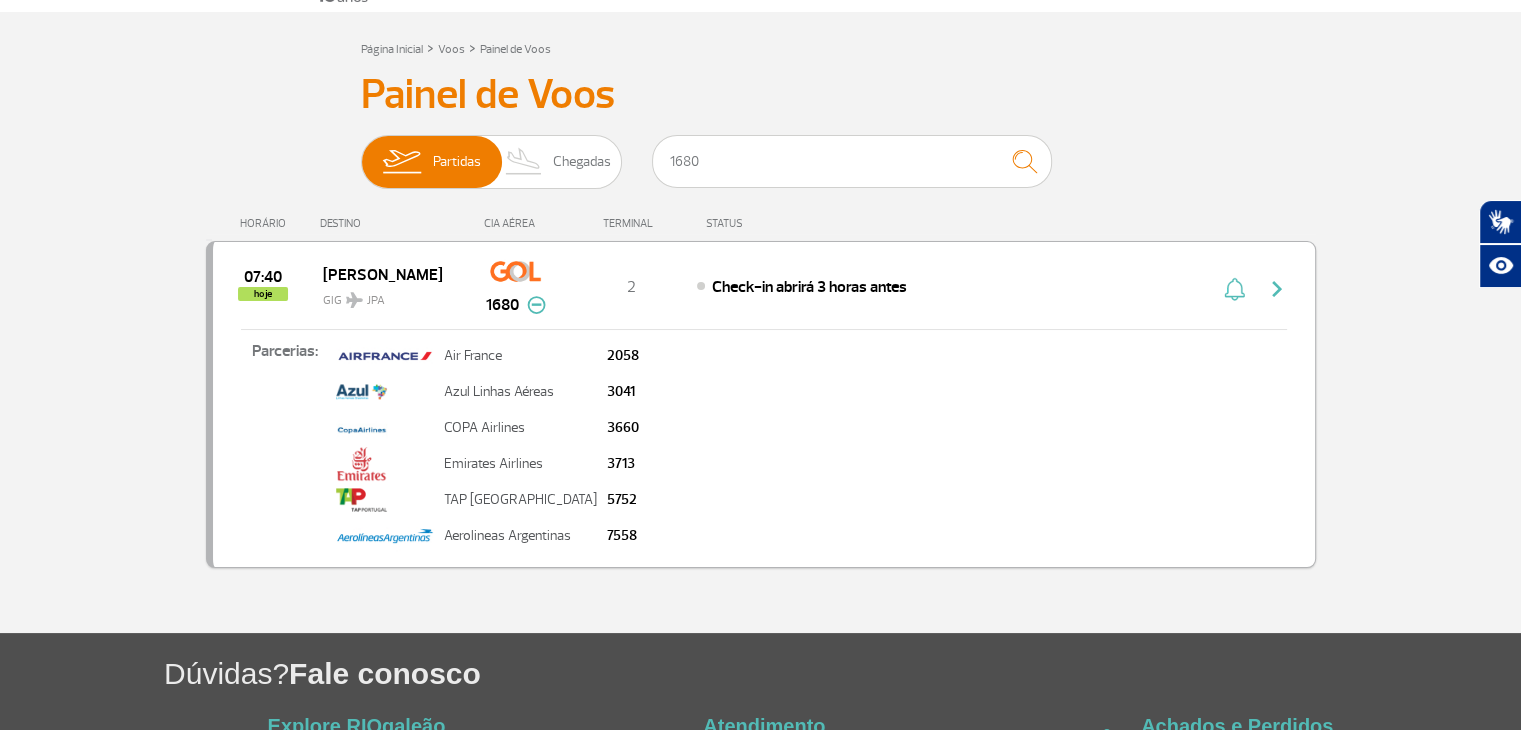 scroll, scrollTop: 88, scrollLeft: 0, axis: vertical 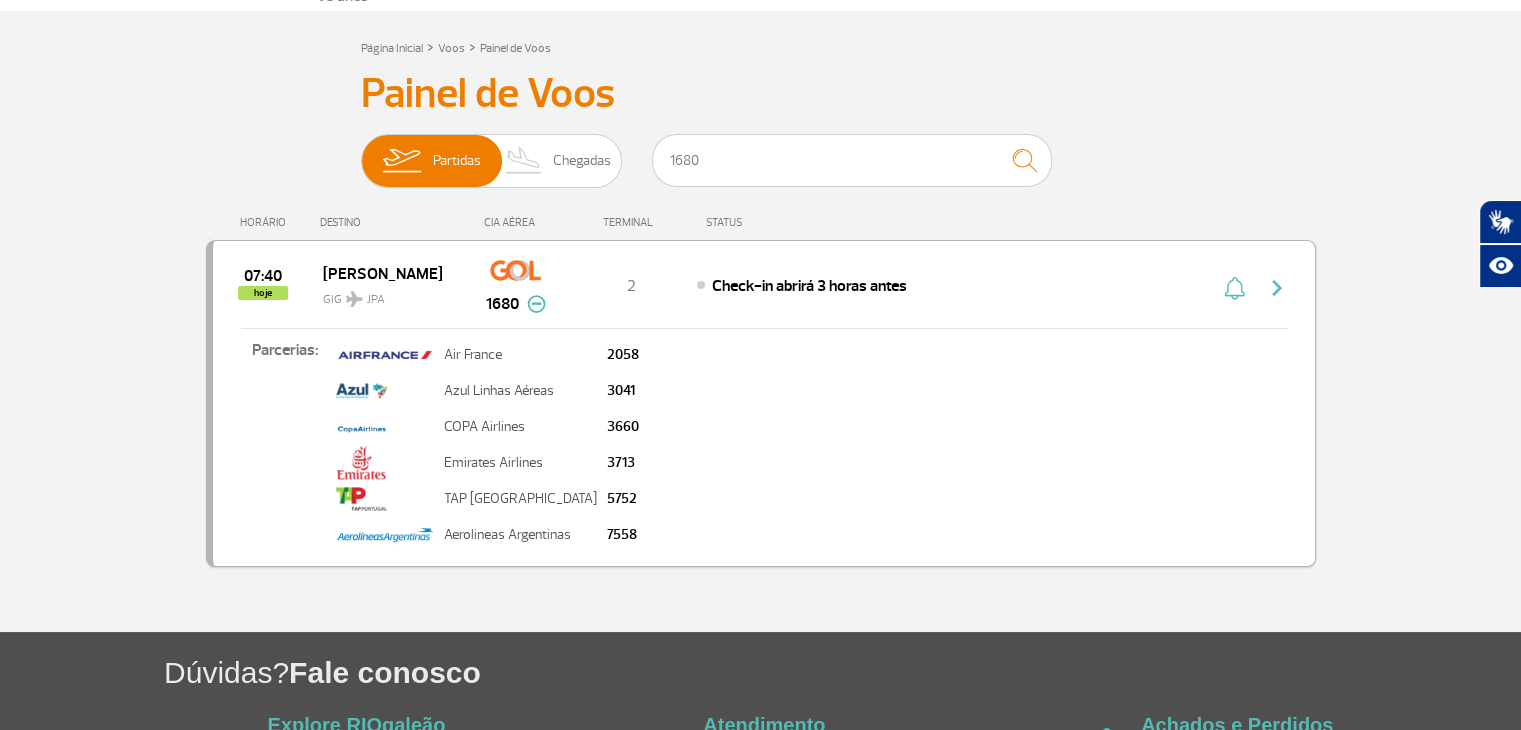 click on "07:40 hoje João Pessoa GIG  JPA 1680 2  Check-in abrirá 3 horas antes  Parcerias:  Air France   2058   Azul Linhas Aéreas   3041   COPA Airlines   3660   Emirates Airlines   3713   TAP Portugal   5752   Aerolineas Argentinas   7558" at bounding box center [761, 403] 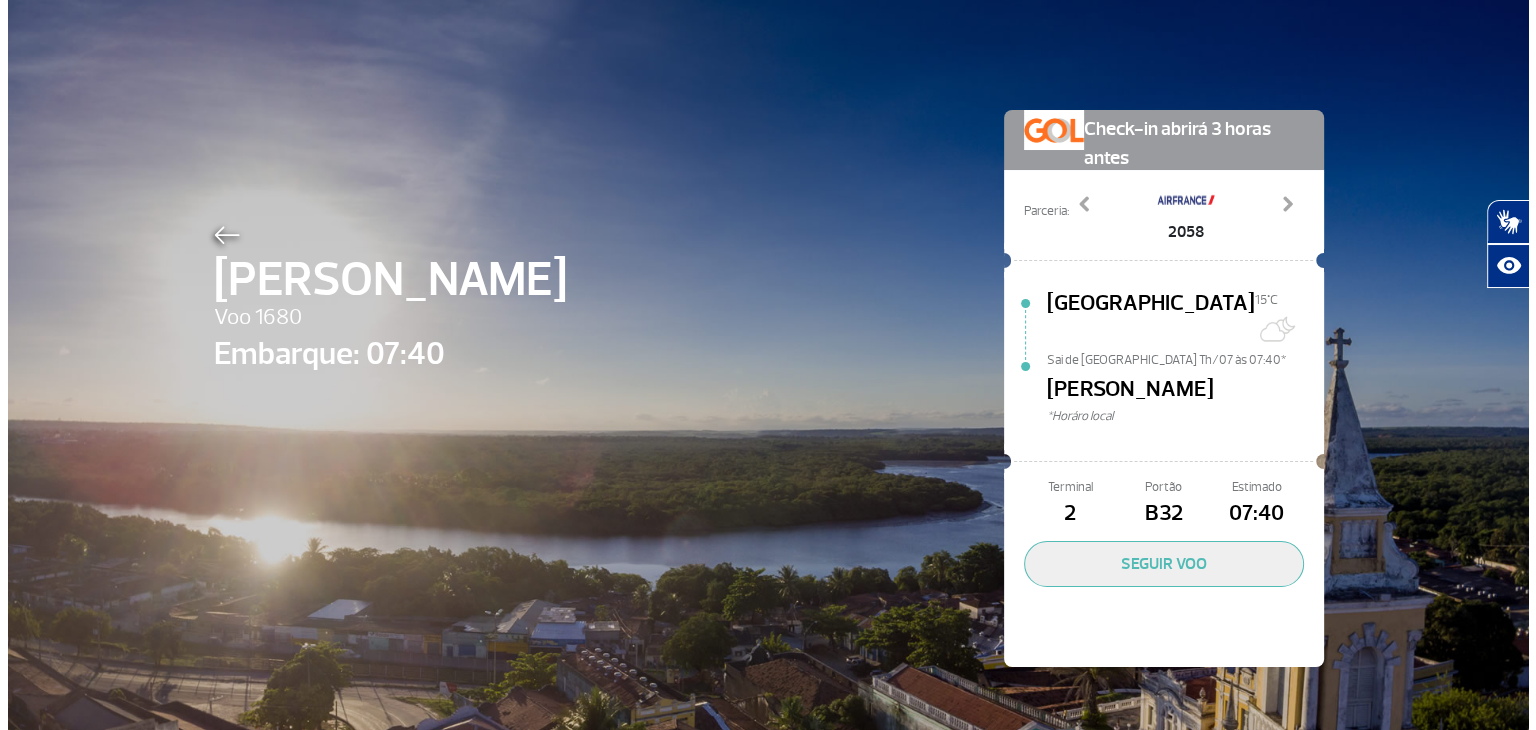 scroll, scrollTop: 0, scrollLeft: 0, axis: both 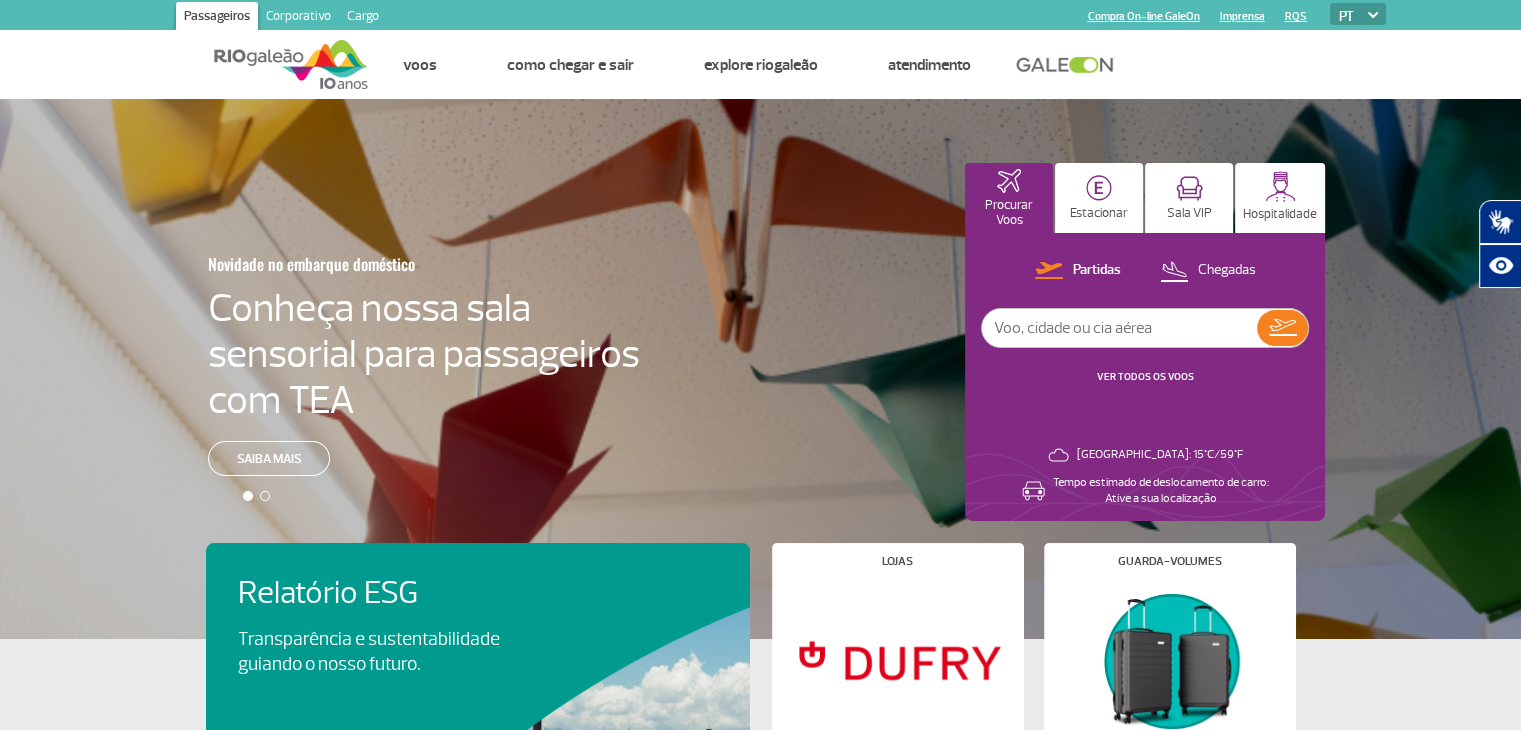 click on "Partidas   Chegadas  VER TODOS OS VOOS" at bounding box center [1145, 332] 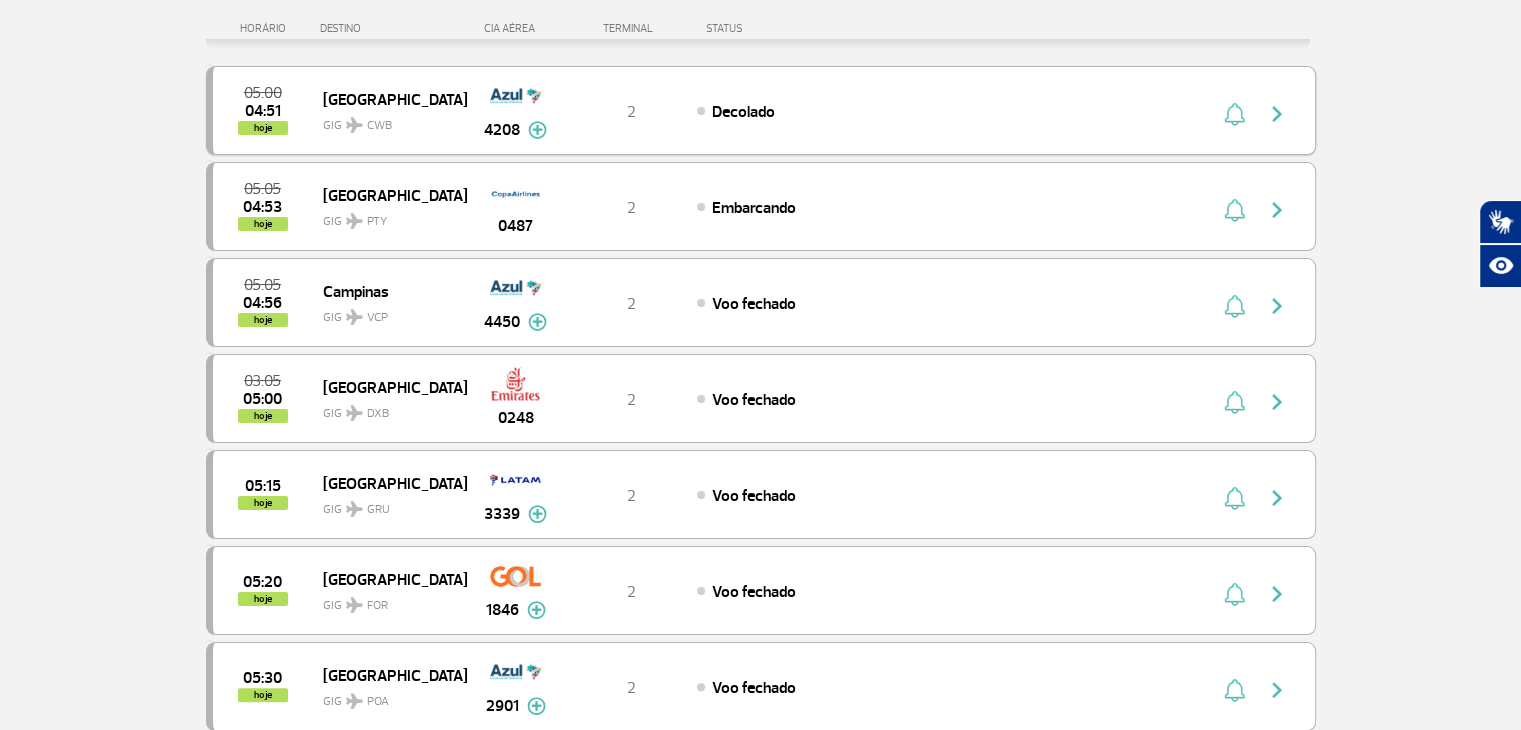 scroll, scrollTop: 298, scrollLeft: 0, axis: vertical 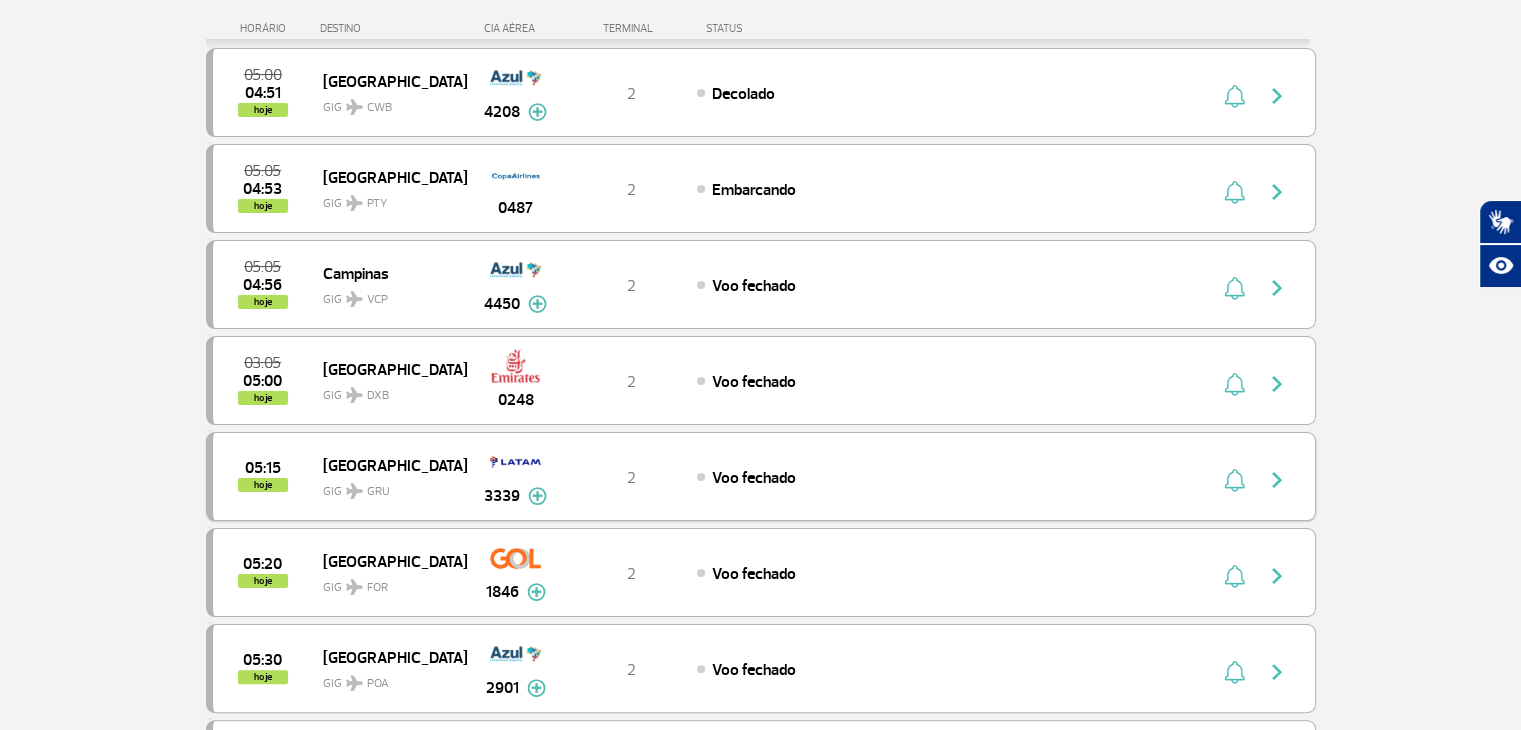 click at bounding box center [1282, 477] 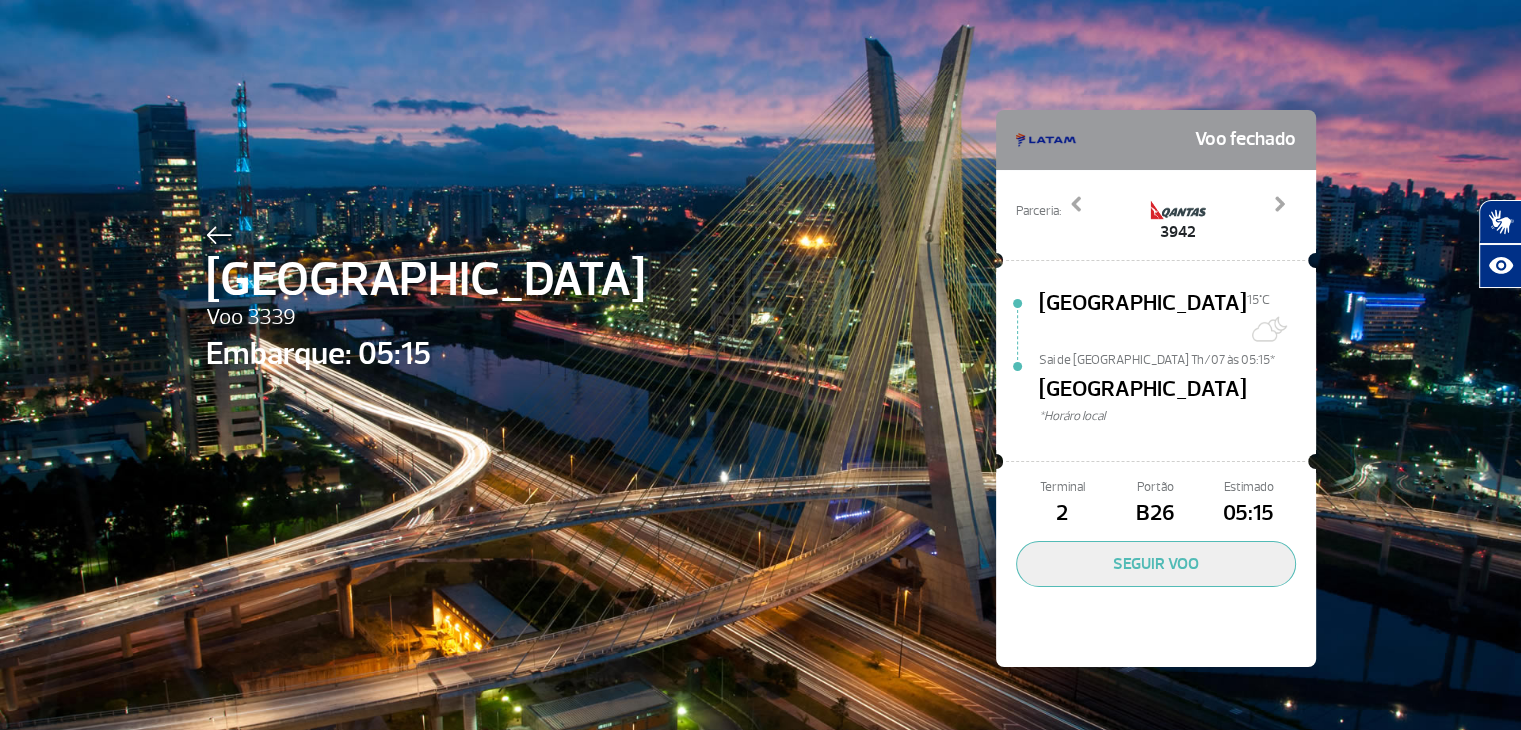 scroll, scrollTop: 0, scrollLeft: 0, axis: both 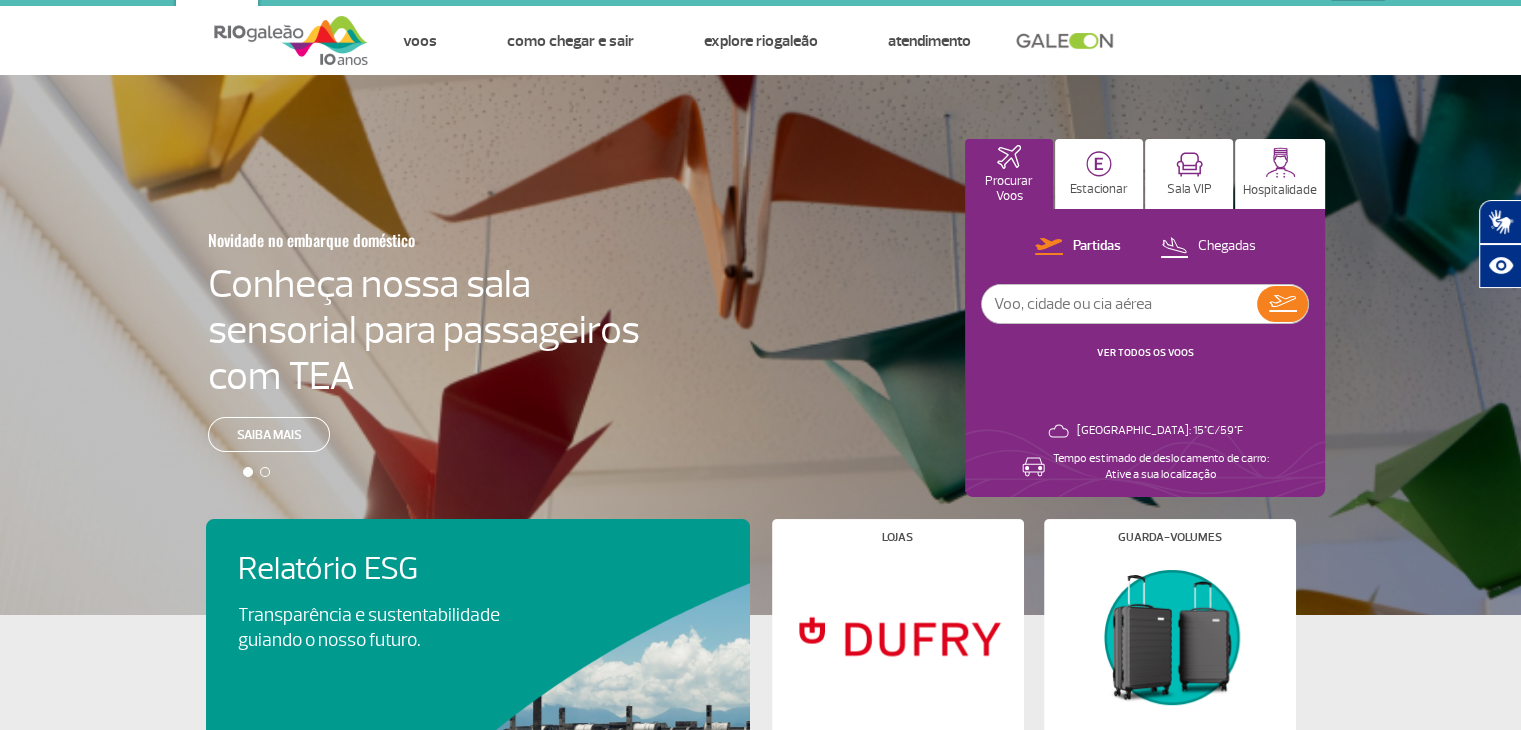 click on "VER TODOS OS VOOS" at bounding box center [1145, 352] 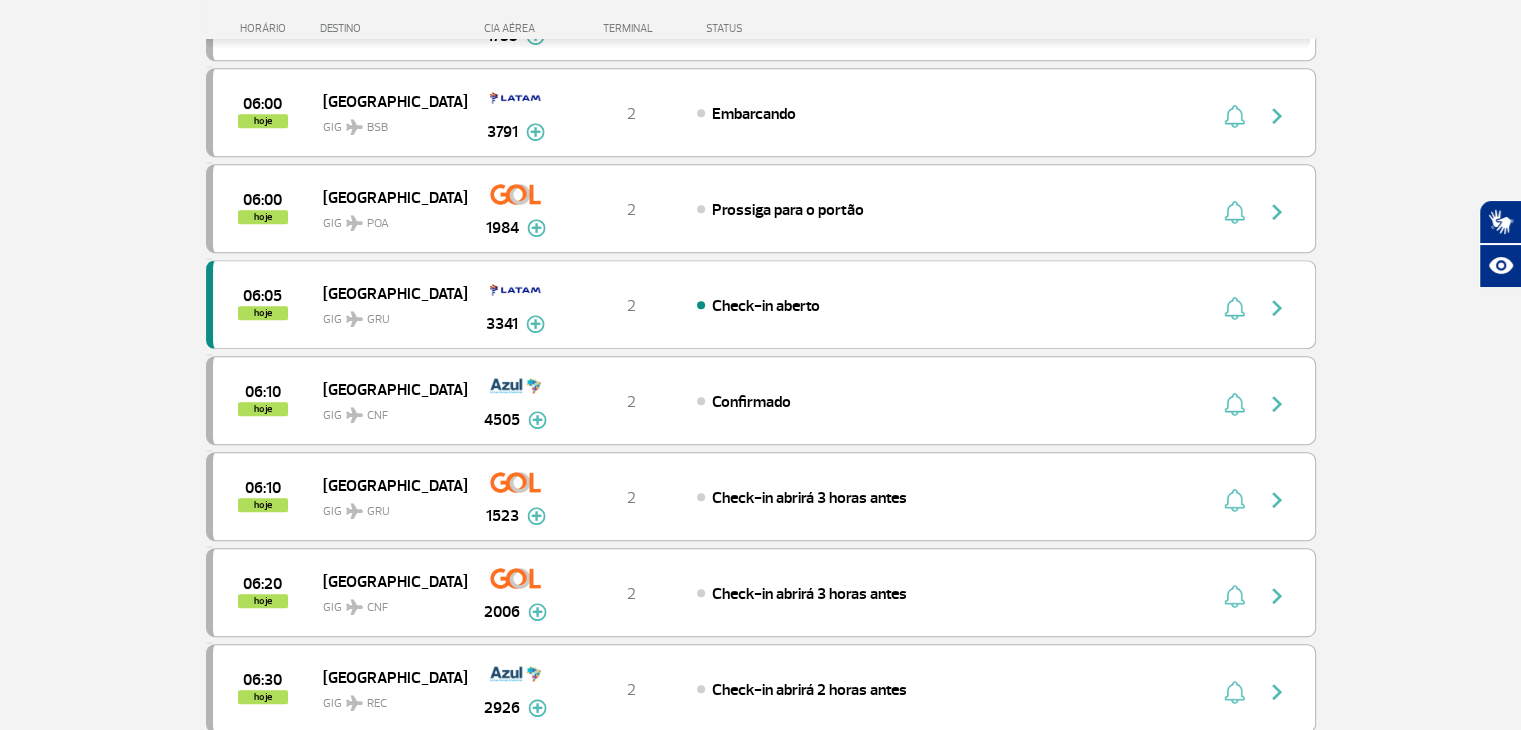 scroll, scrollTop: 1047, scrollLeft: 0, axis: vertical 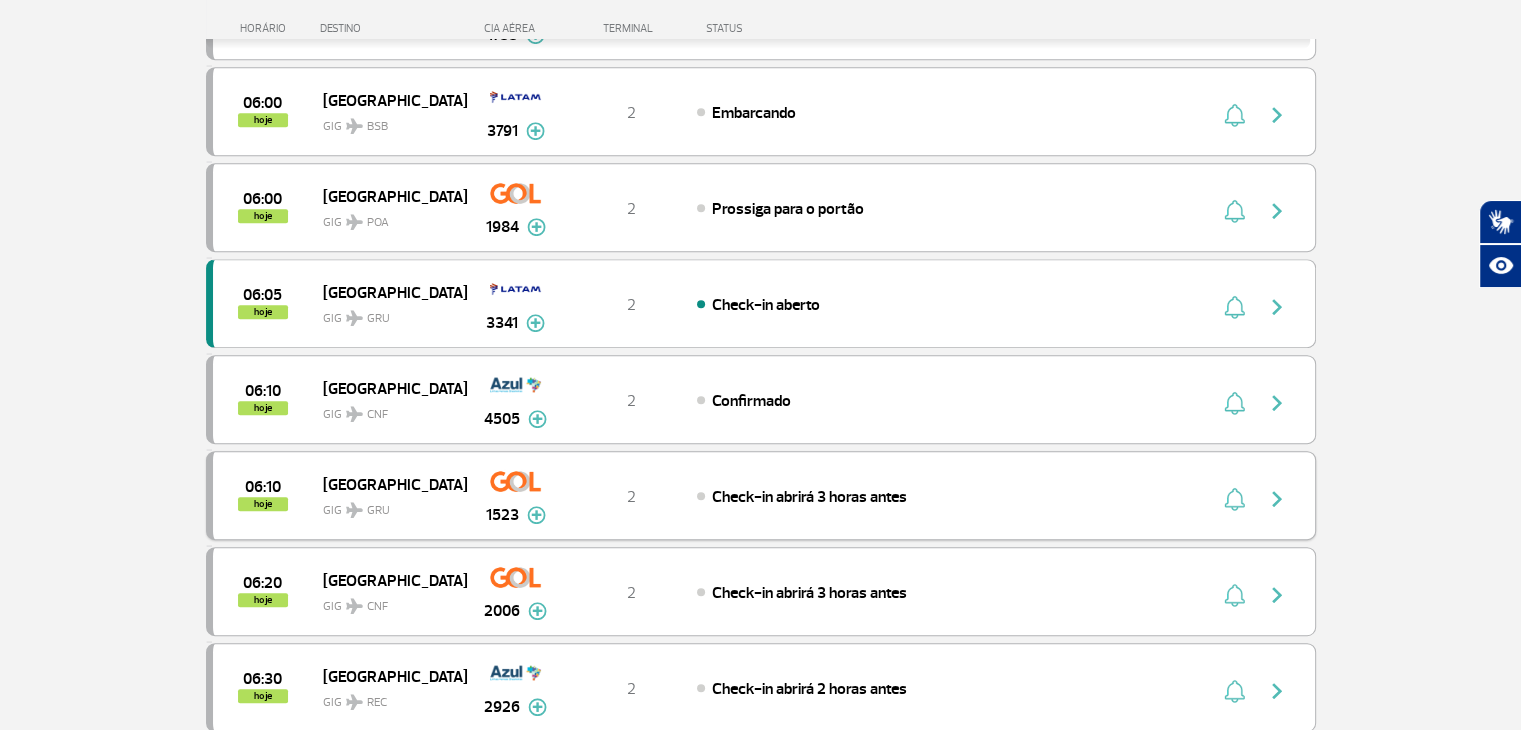 click on "2" at bounding box center [631, 496] 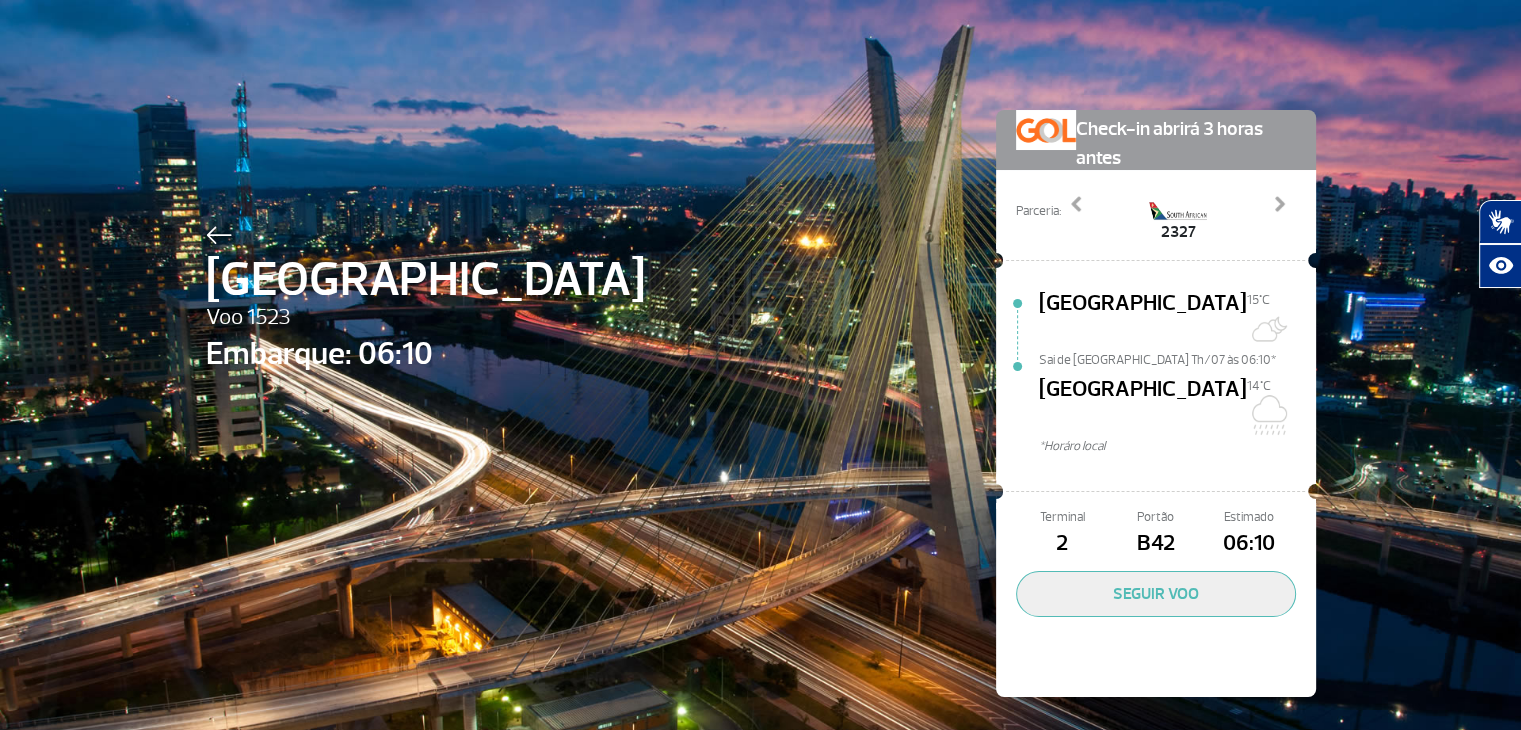 scroll, scrollTop: 0, scrollLeft: 0, axis: both 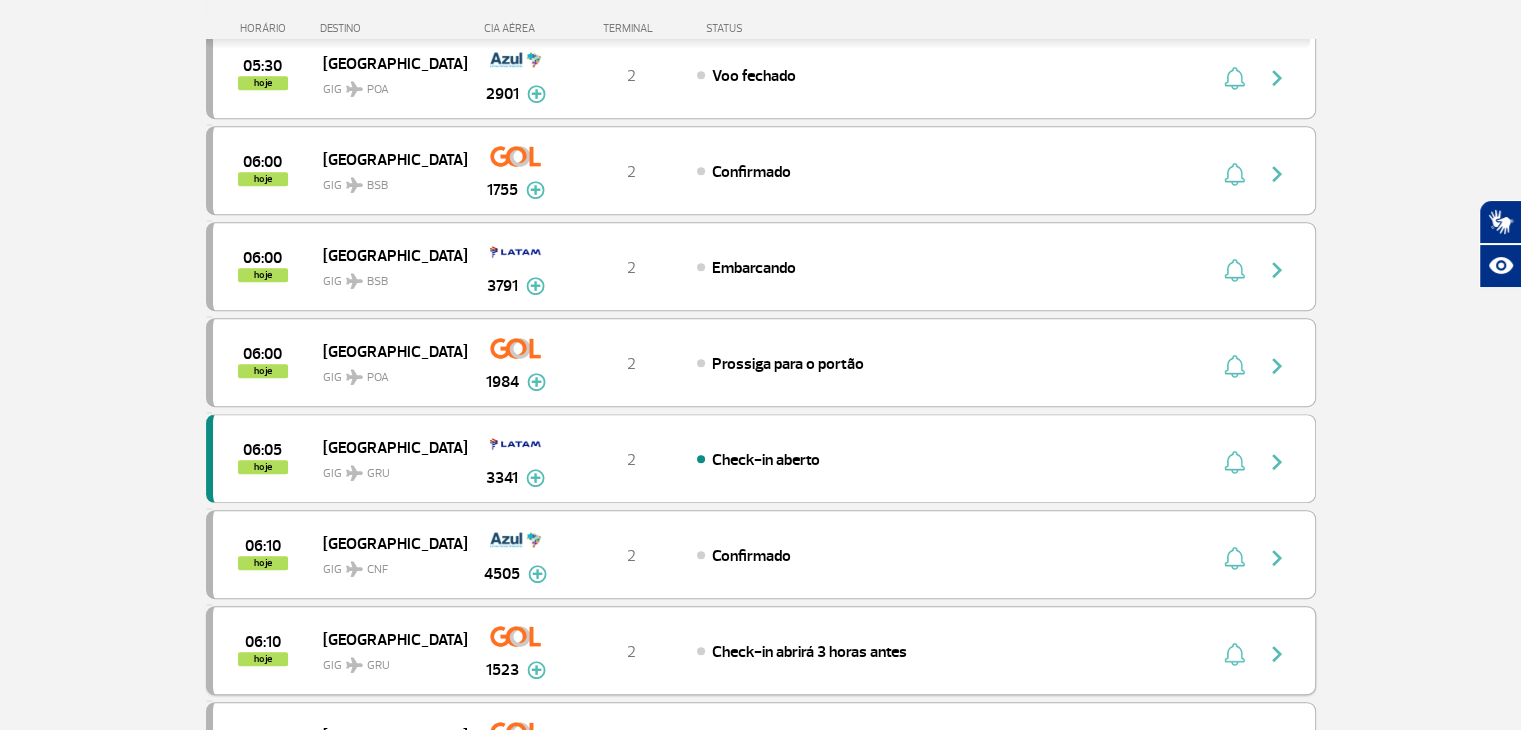 click on "2" at bounding box center [631, 651] 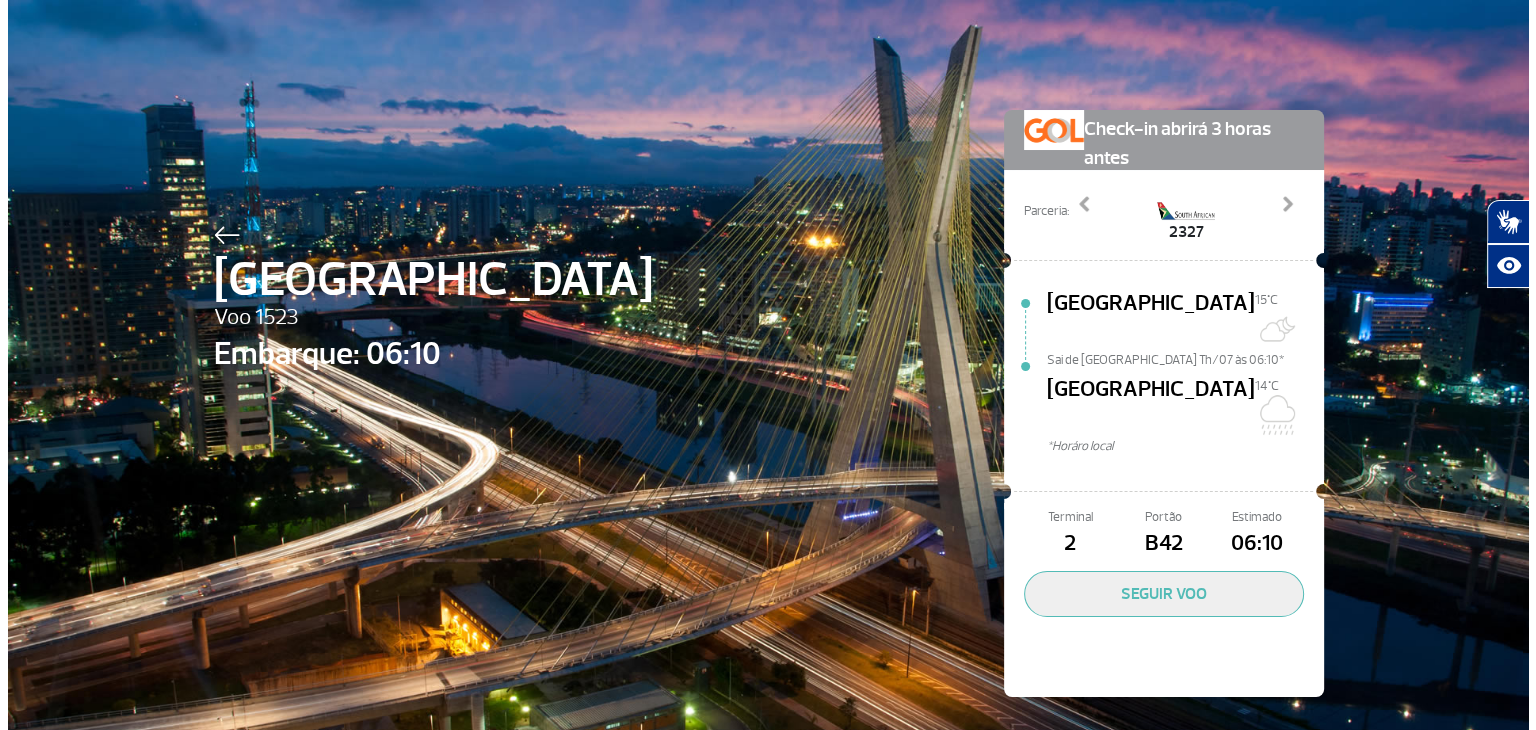 scroll, scrollTop: 0, scrollLeft: 0, axis: both 